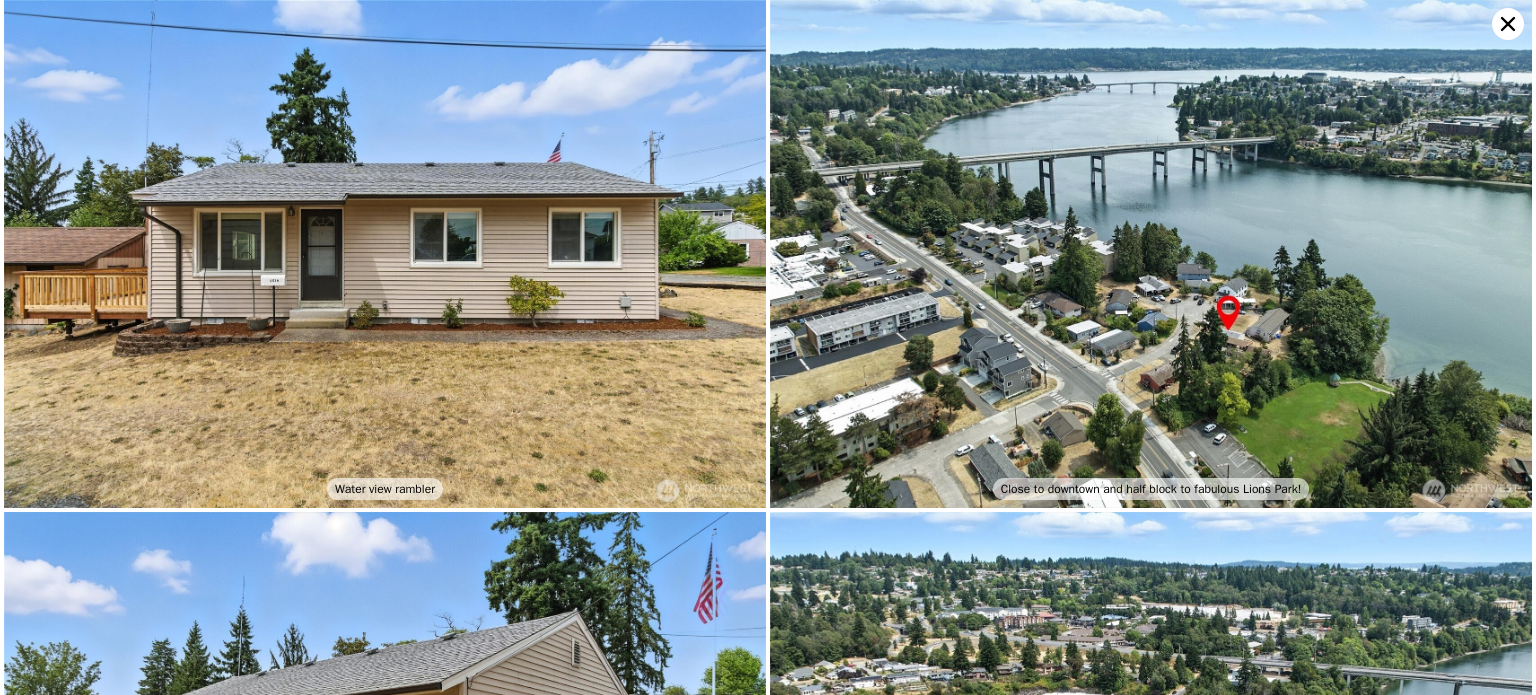 scroll, scrollTop: 0, scrollLeft: 0, axis: both 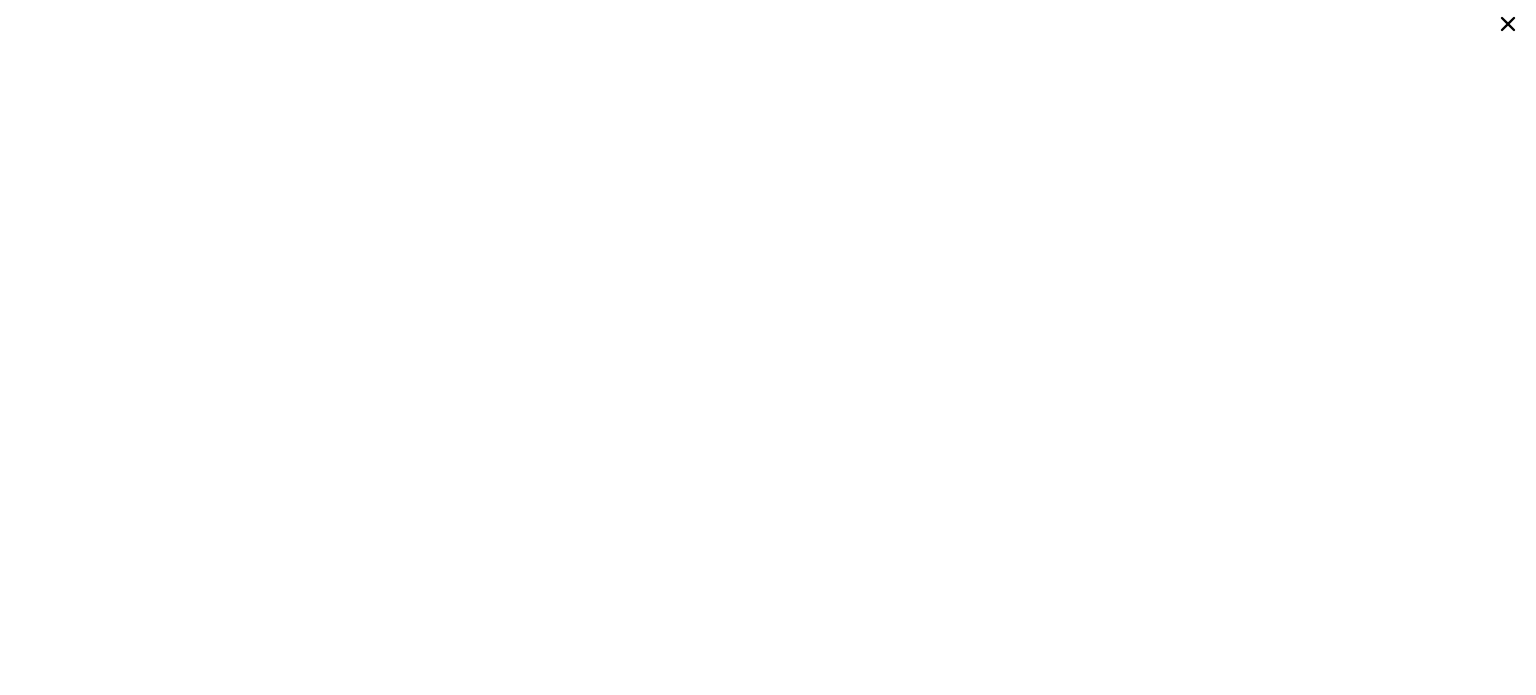 type on "5" 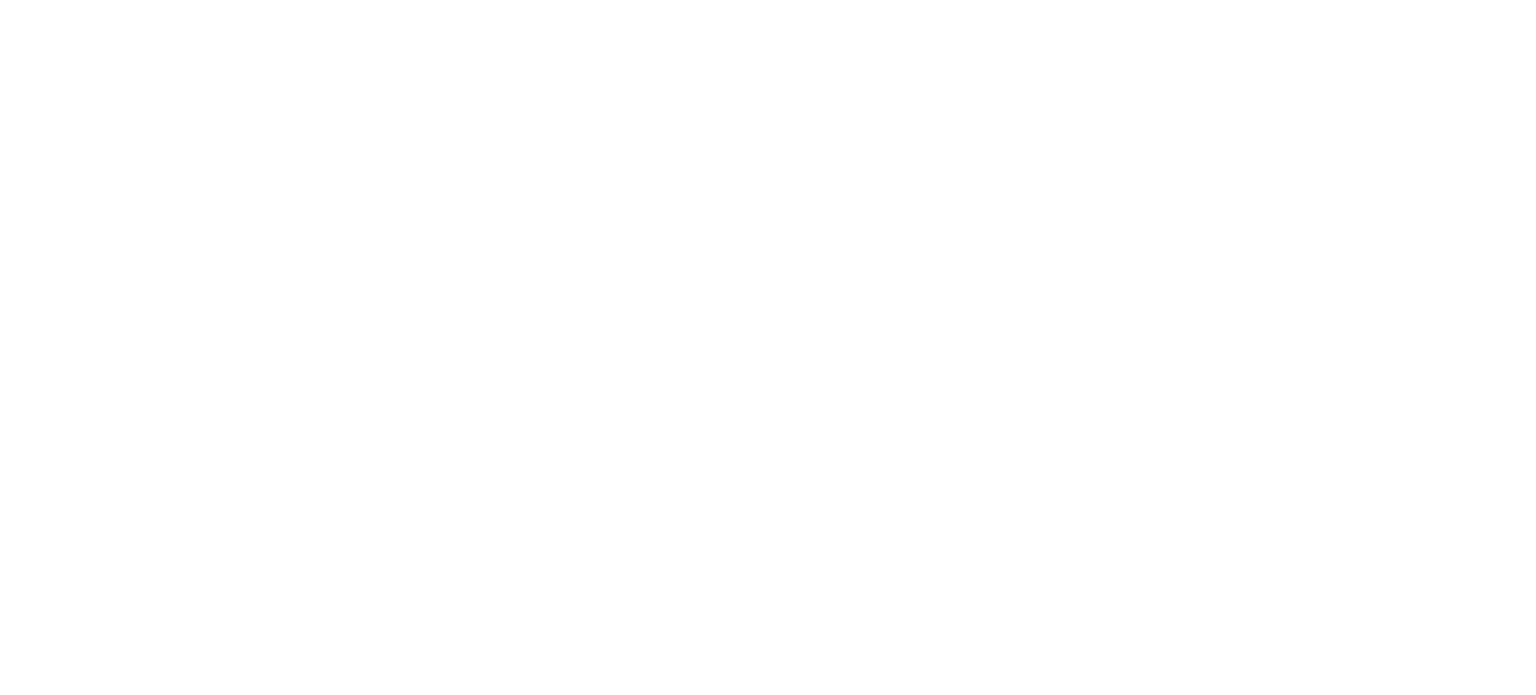 scroll, scrollTop: 0, scrollLeft: 0, axis: both 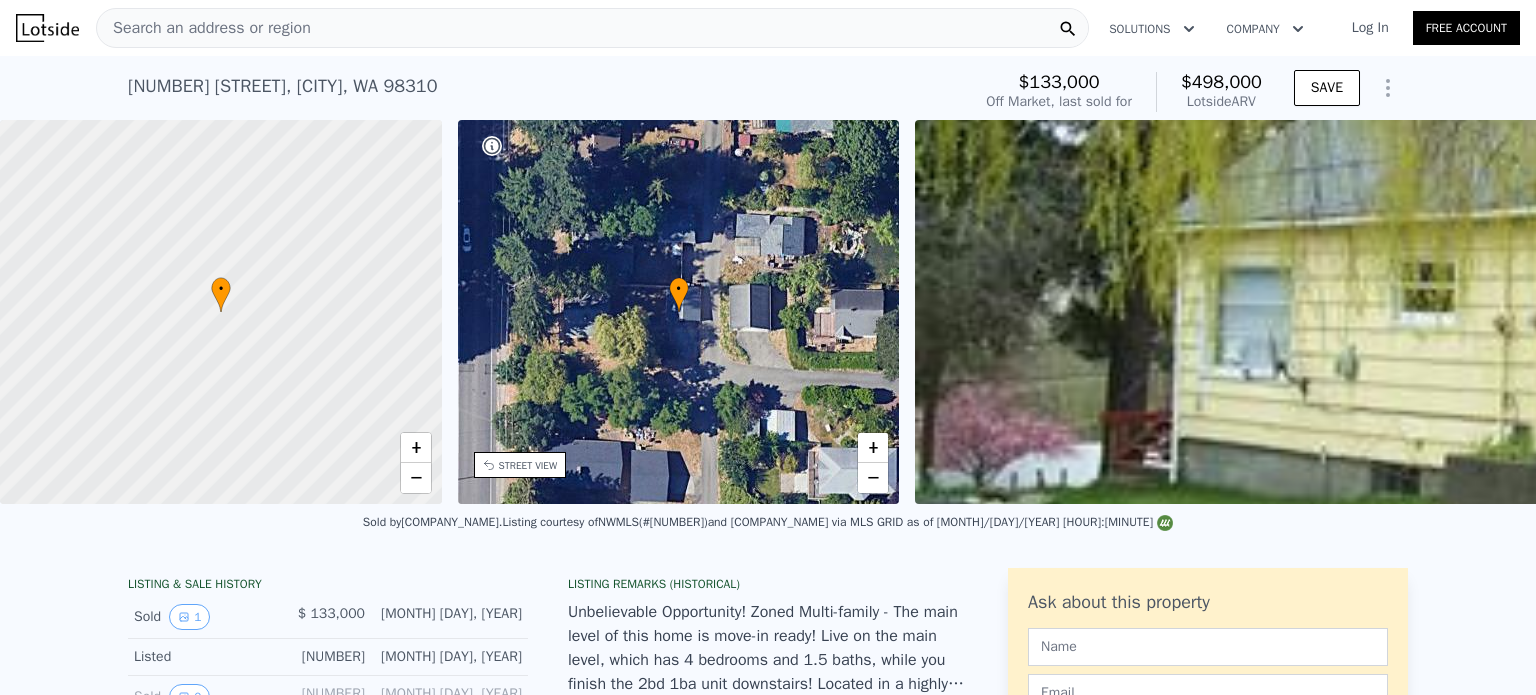 click on "Search an address or region" at bounding box center [592, 28] 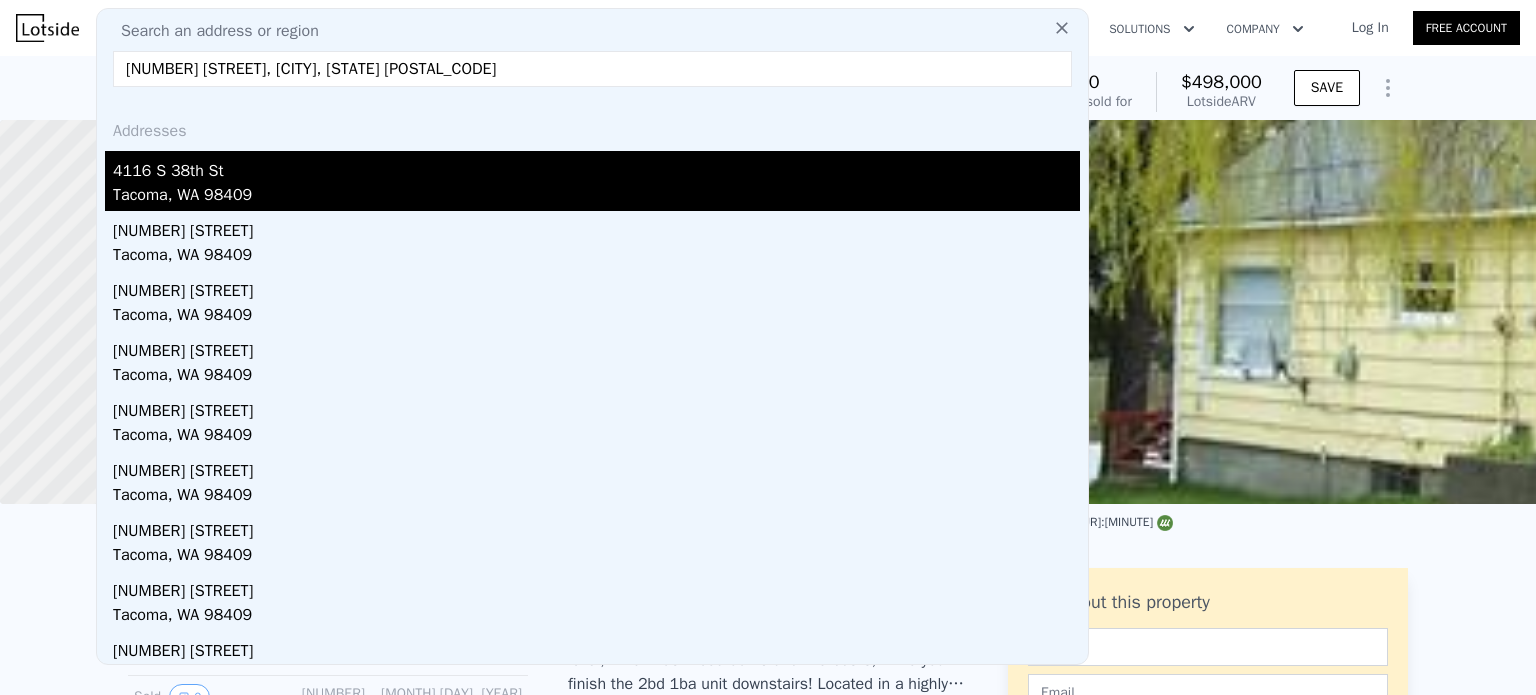 type on "[NUMBER] [STREET], [CITY], [STATE] [POSTAL_CODE]" 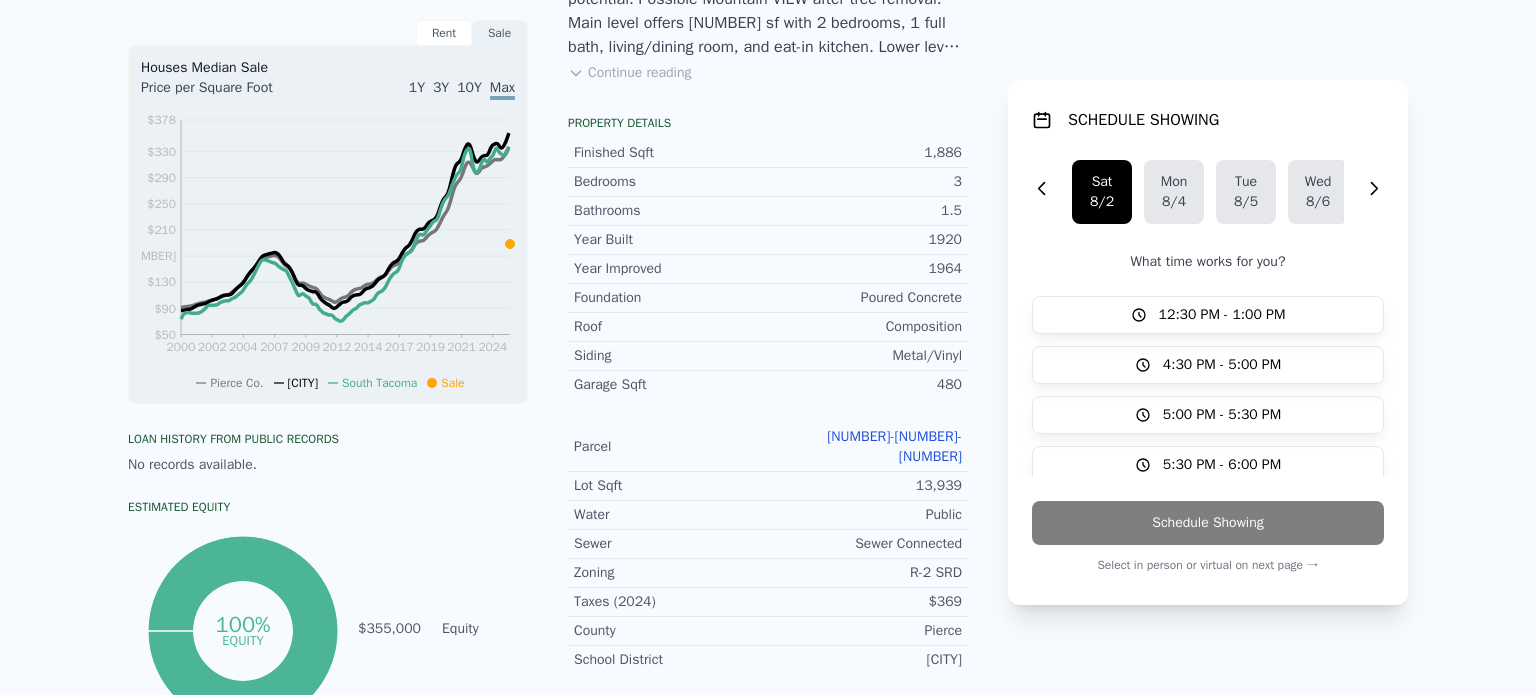 scroll, scrollTop: 0, scrollLeft: 0, axis: both 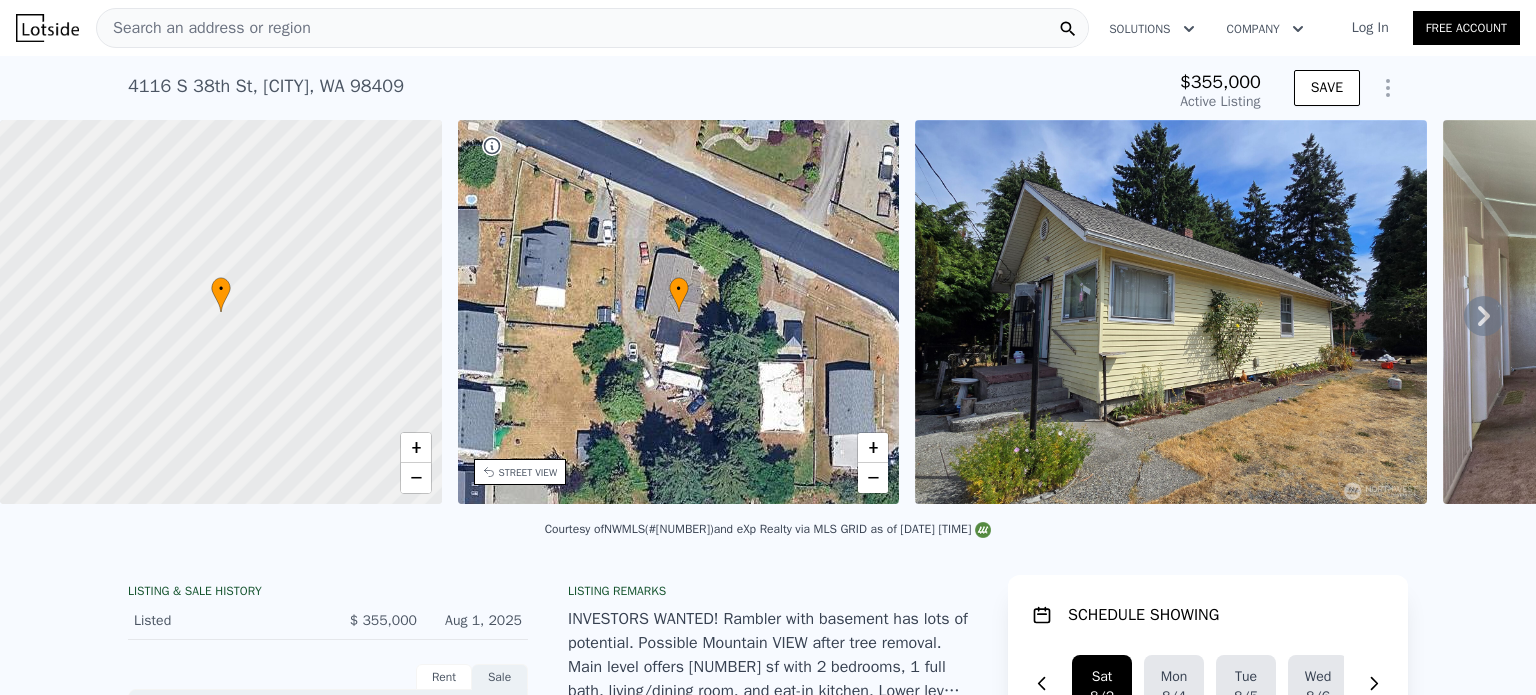 click on "Search an address or region" at bounding box center [592, 28] 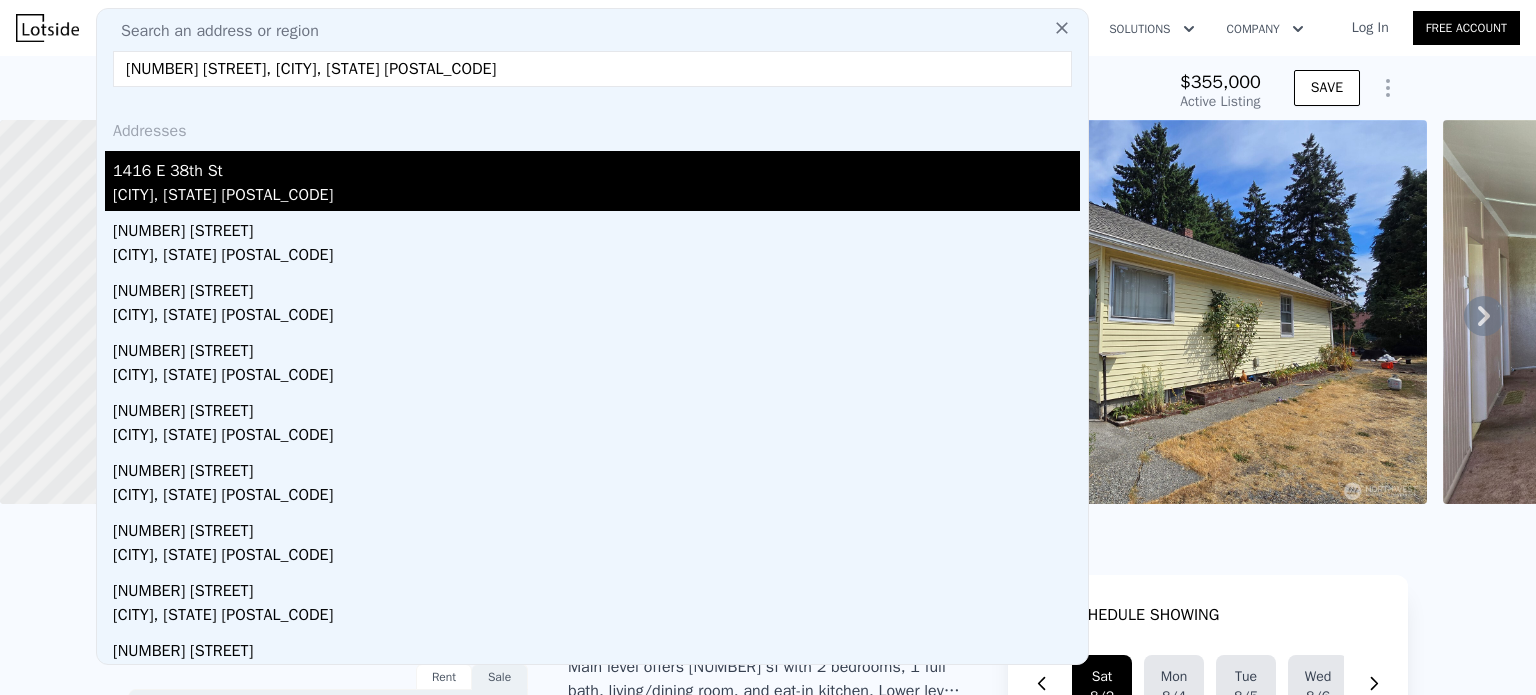 type on "[NUMBER] [STREET], [CITY], [STATE] [POSTAL_CODE]" 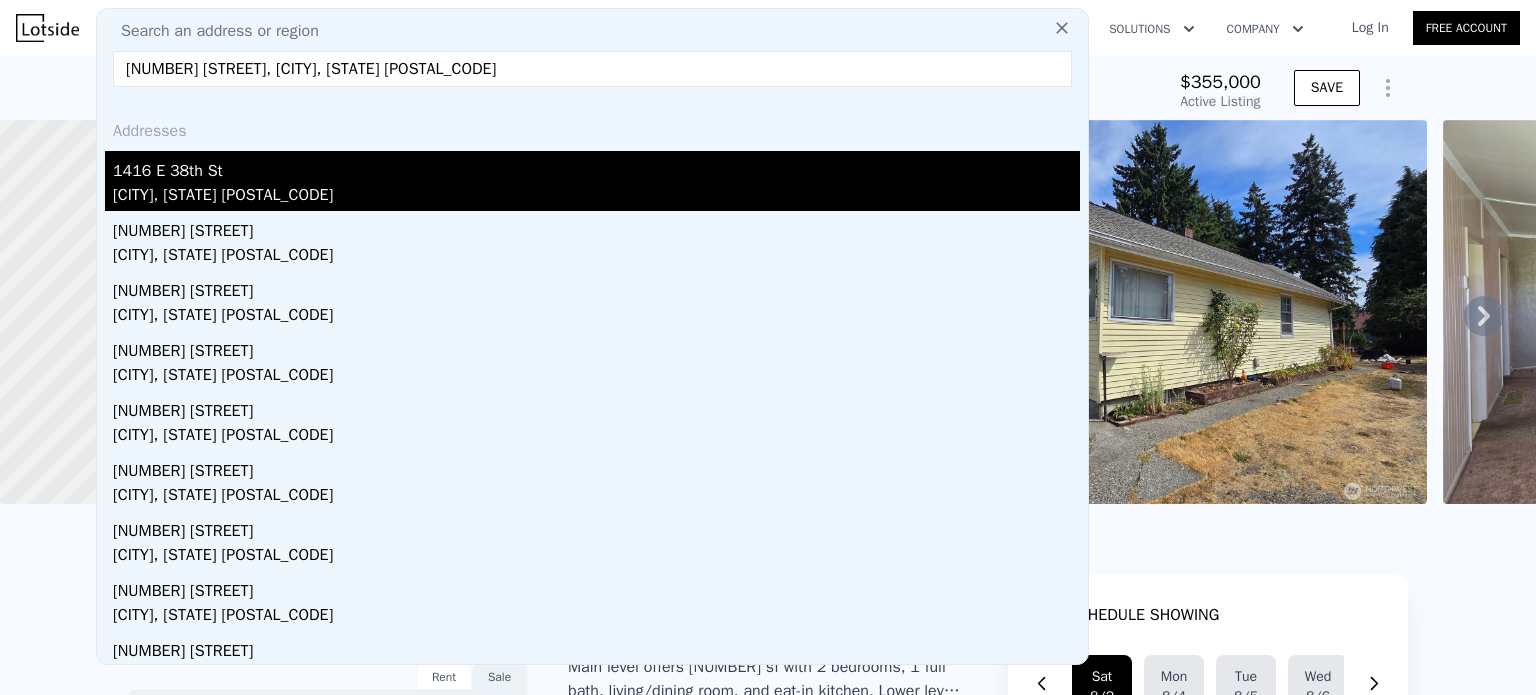 click on "[CITY], [STATE] [POSTAL_CODE]" at bounding box center (596, 197) 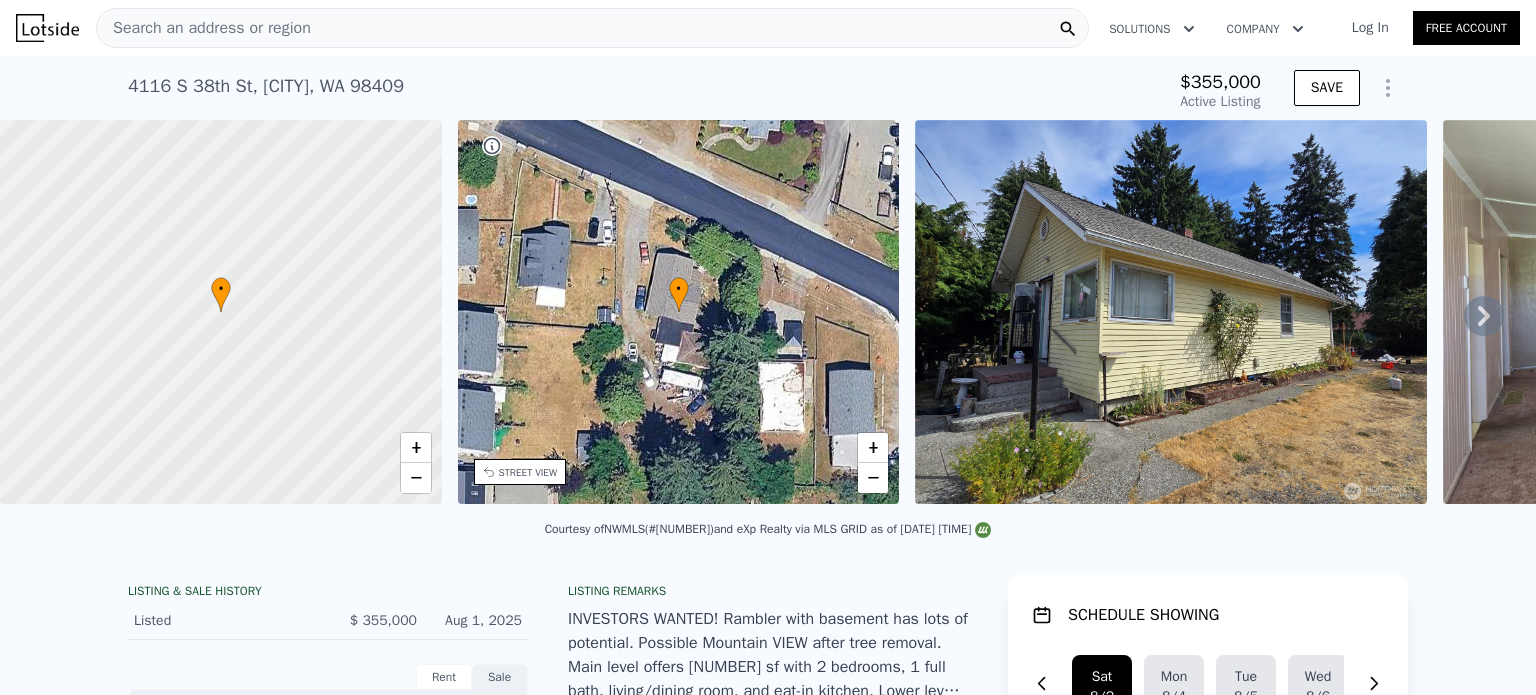 type on "4" 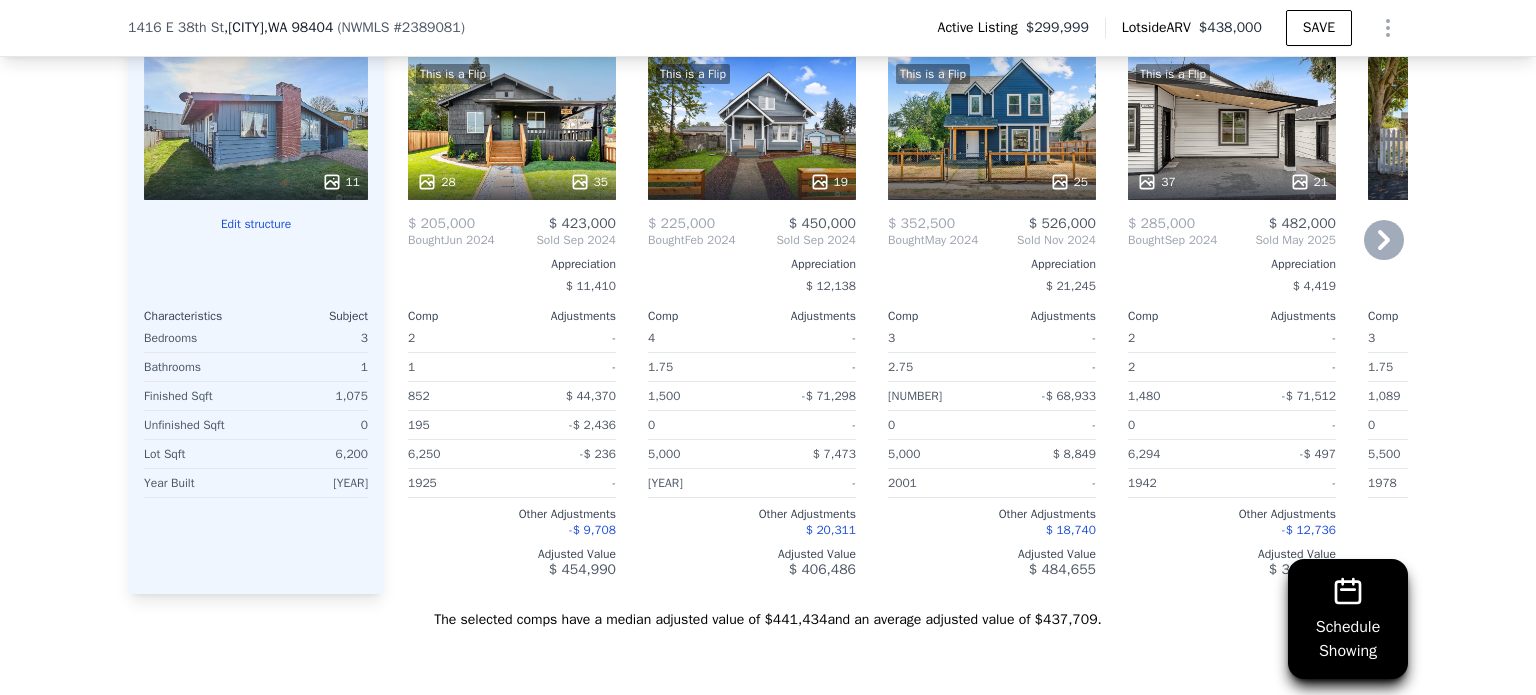 scroll, scrollTop: 2392, scrollLeft: 0, axis: vertical 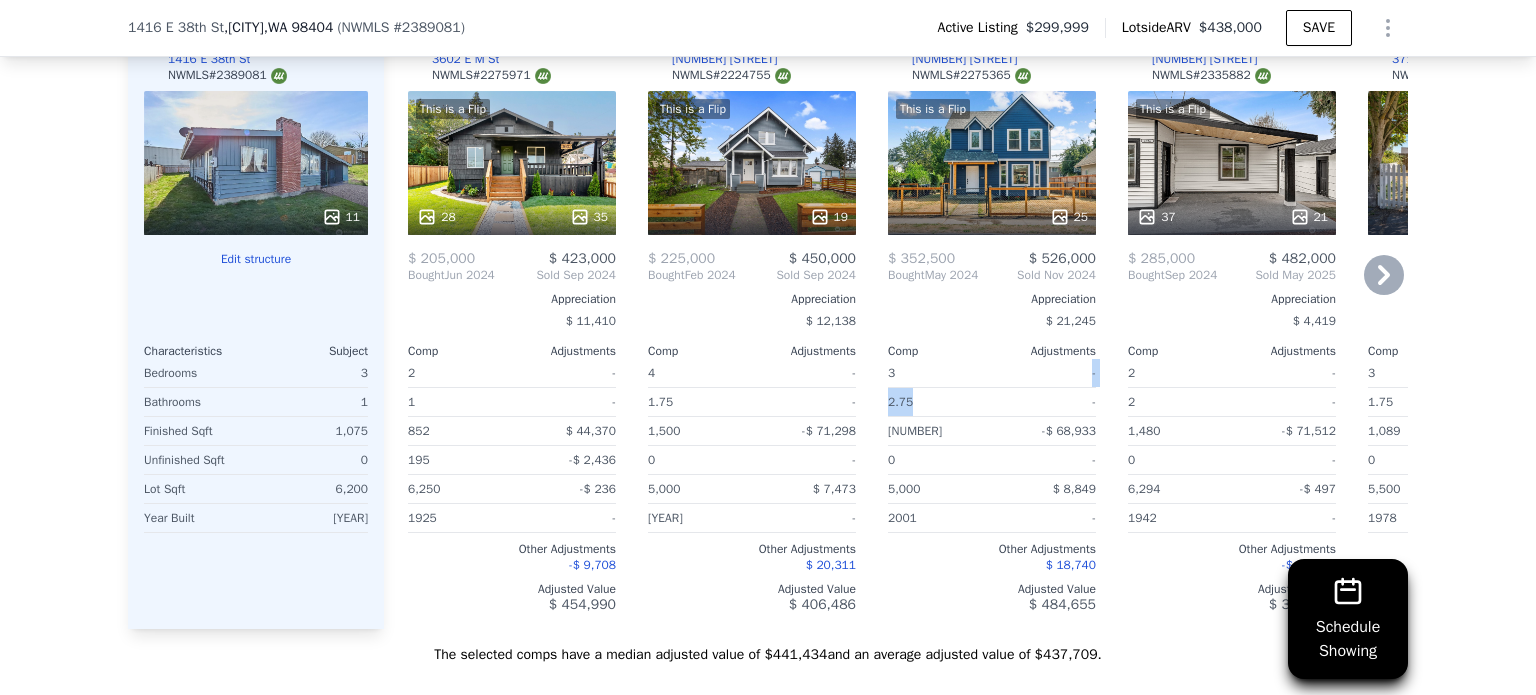 drag, startPoint x: 922, startPoint y: 402, endPoint x: 1311, endPoint y: 371, distance: 390.23328 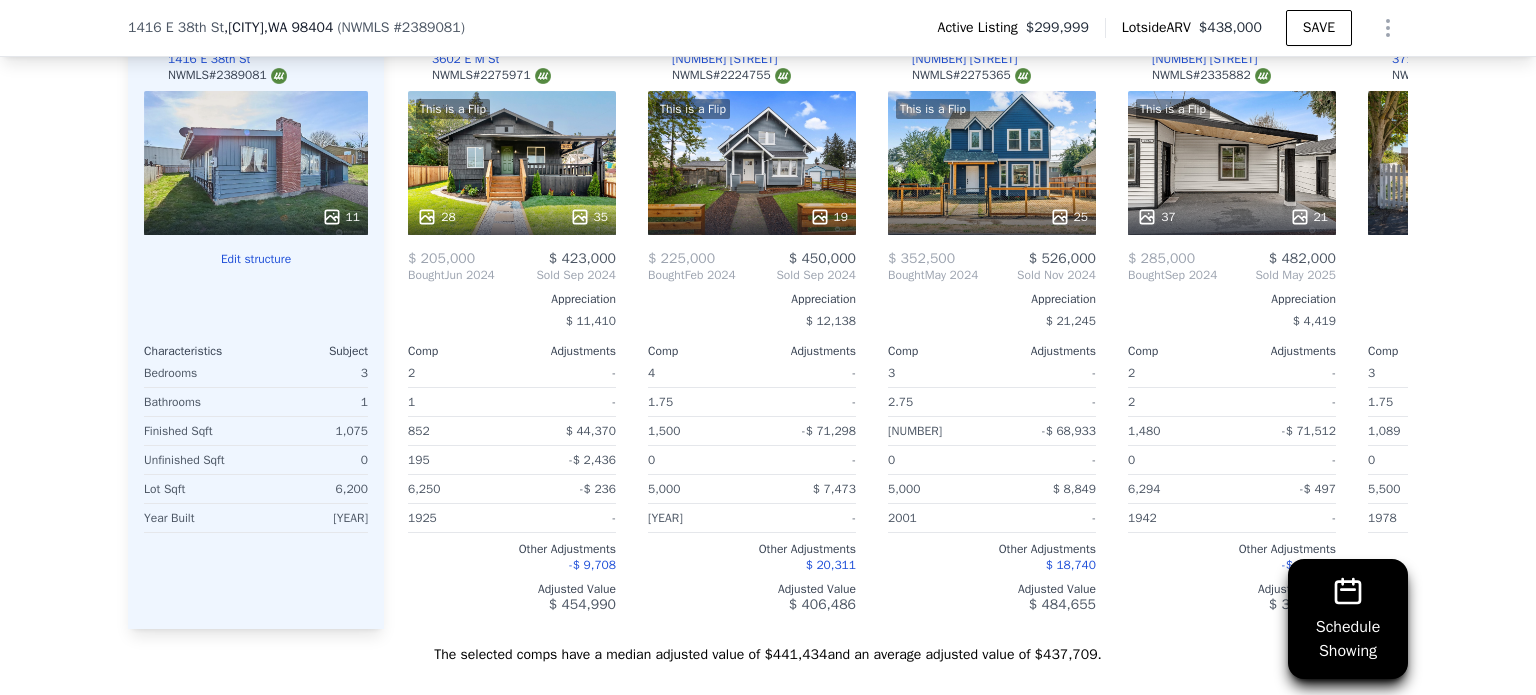click on "Schedule Showing We found [NUMBER] sales that match your search Listings provided by NWMLS Filters Map Prices Modify Comp Filters Listing Status Sold Pending Active Characteristics Min Max Bedrooms 2 4 Bathrooms 1 2.75 Finished Sqft 852 1500 Lot Size Sqft 5000 8276 Edit all filters To navigate the map with touch gestures double-tap and hold your finger on the map, then drag the map. ← Move left → Move right ↑ Move up ↓ Move down + Zoom in - Zoom out Home Jump left by 75% End Jump right by 75% Page Up Jump up by 75% Page Down Jump down by 75% A B C D E F G H I J K L • Keyboard shortcuts Map Data Map data ©[YEAR] Google Map data ©[YEAR] Google 500 m Click to toggle between metric and imperial units Terms Report a map error Median Sale Price per Square Foot 98404 Selected Comp Unselected Comp Sep 24 Nov 24 Jan 25 Mar 25 May 25 Jul 25 $300 $400 $500 A B E C F D Subject G J L H I K Month 98404 Selected Comp Unselected Comp Aug 1, [YEAR] [NUMBER] Sep 1, [YEAR] [NUMBER] Sep 1, [YEAR] [NUMBER] [NUMBER] Sep 1, [YEAR]" at bounding box center (768, 106) 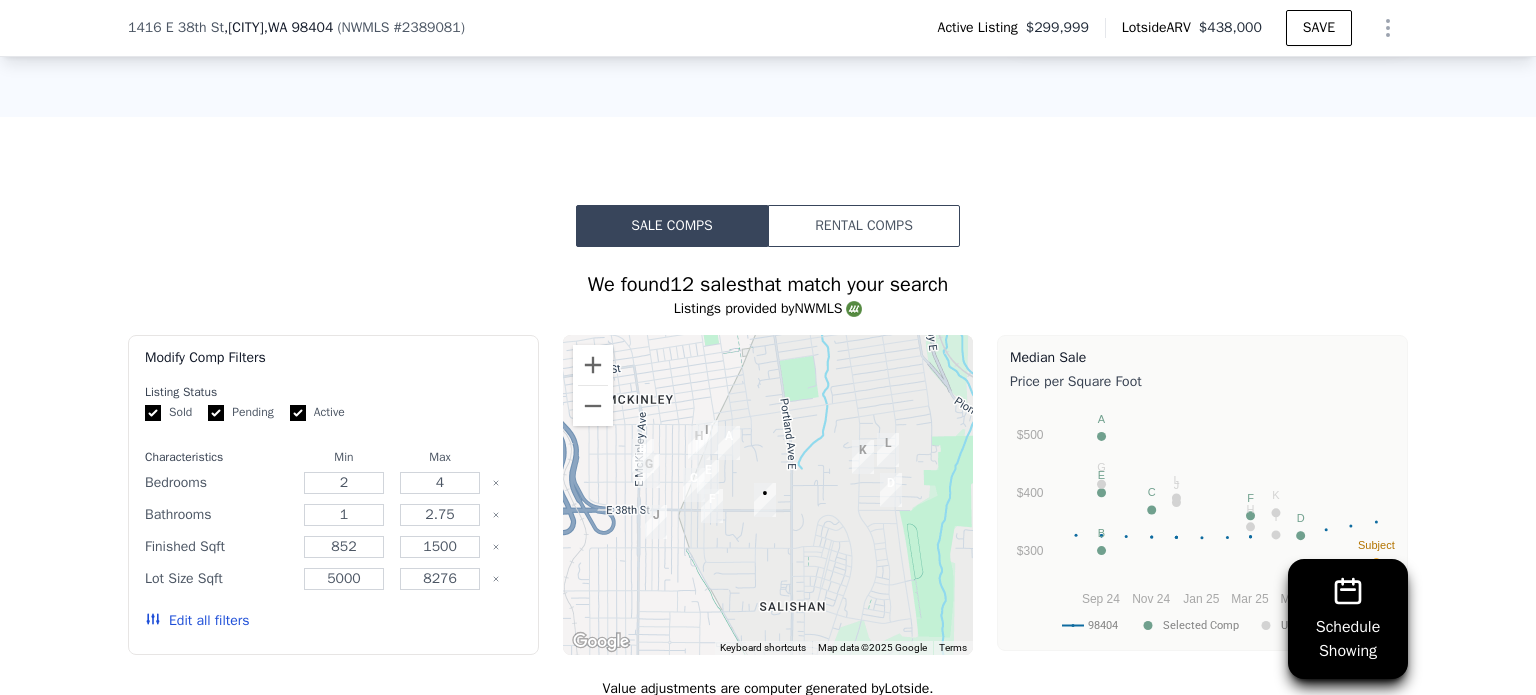 scroll, scrollTop: 692, scrollLeft: 0, axis: vertical 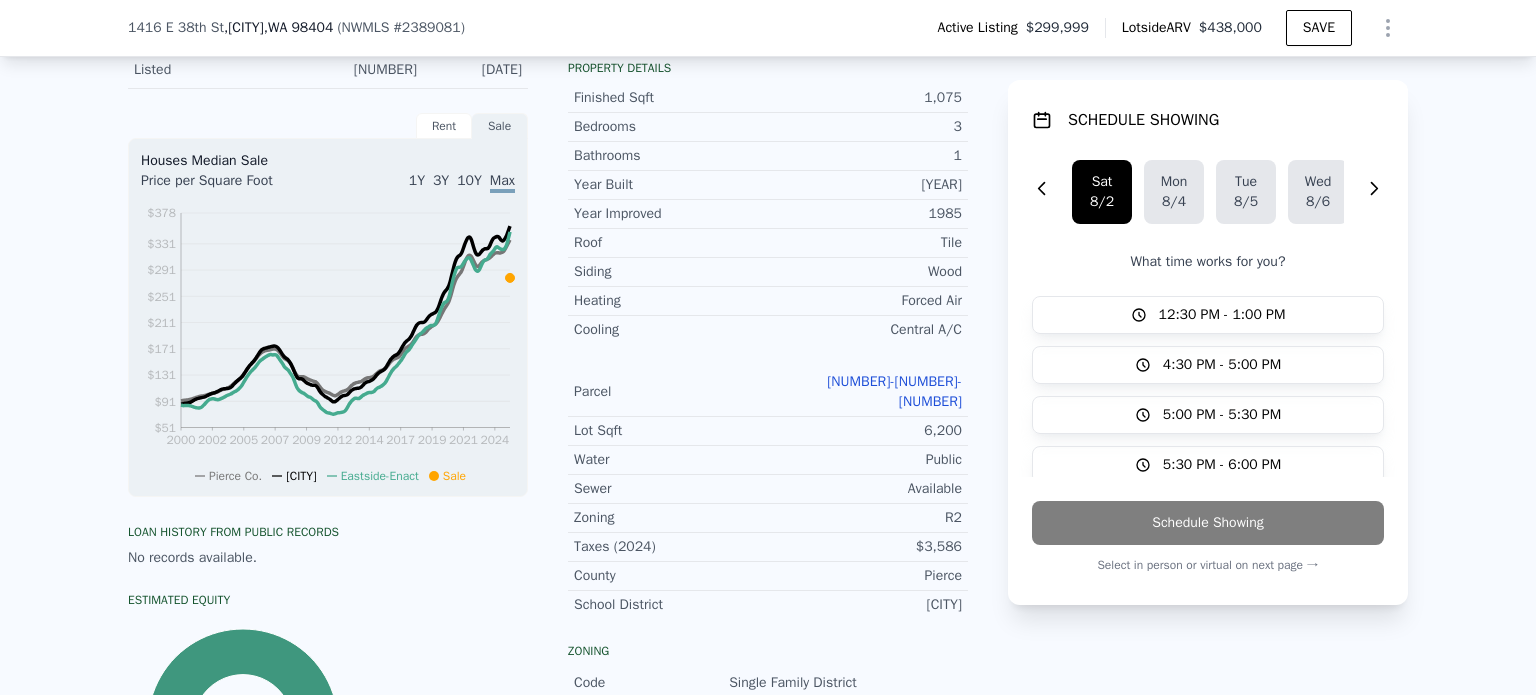 click on ", [CITY], [STATE] [POSTAL_CODE]" at bounding box center (278, 28) 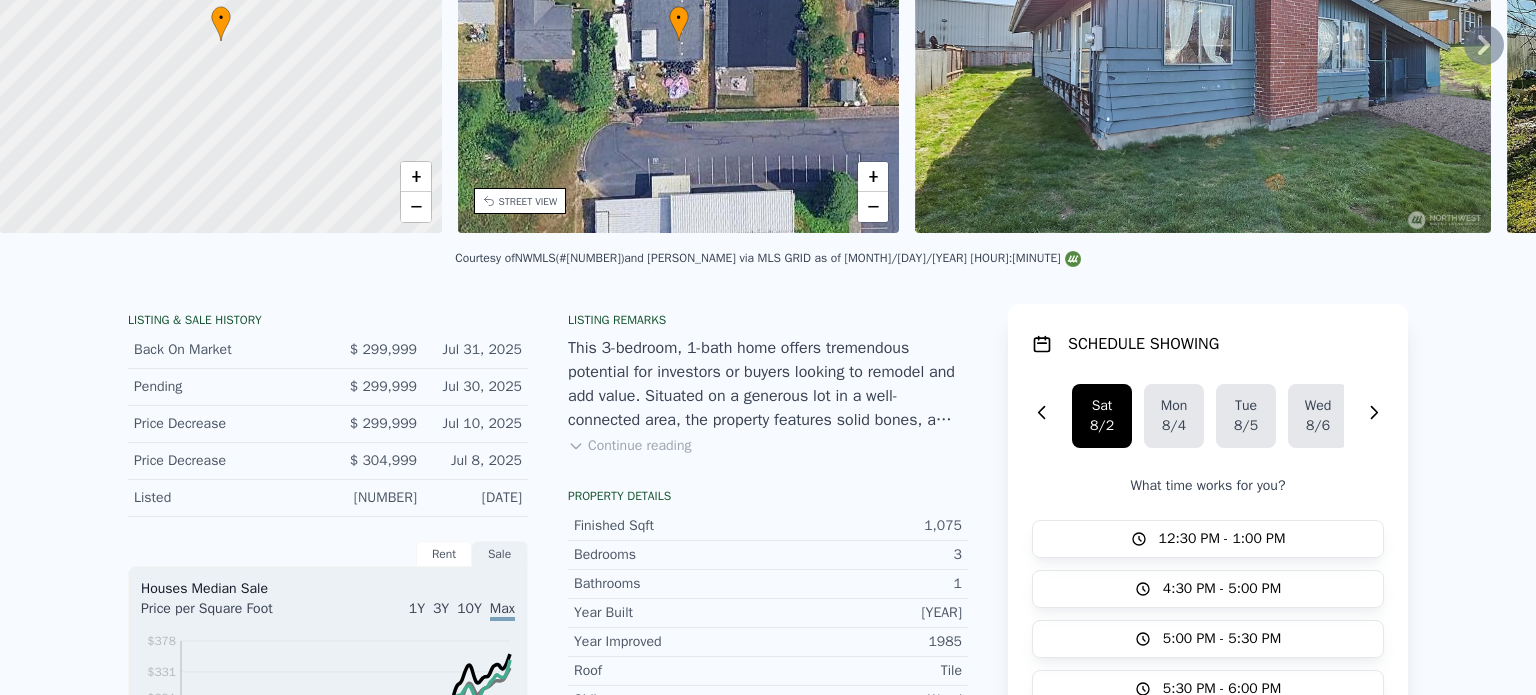 scroll, scrollTop: 7, scrollLeft: 0, axis: vertical 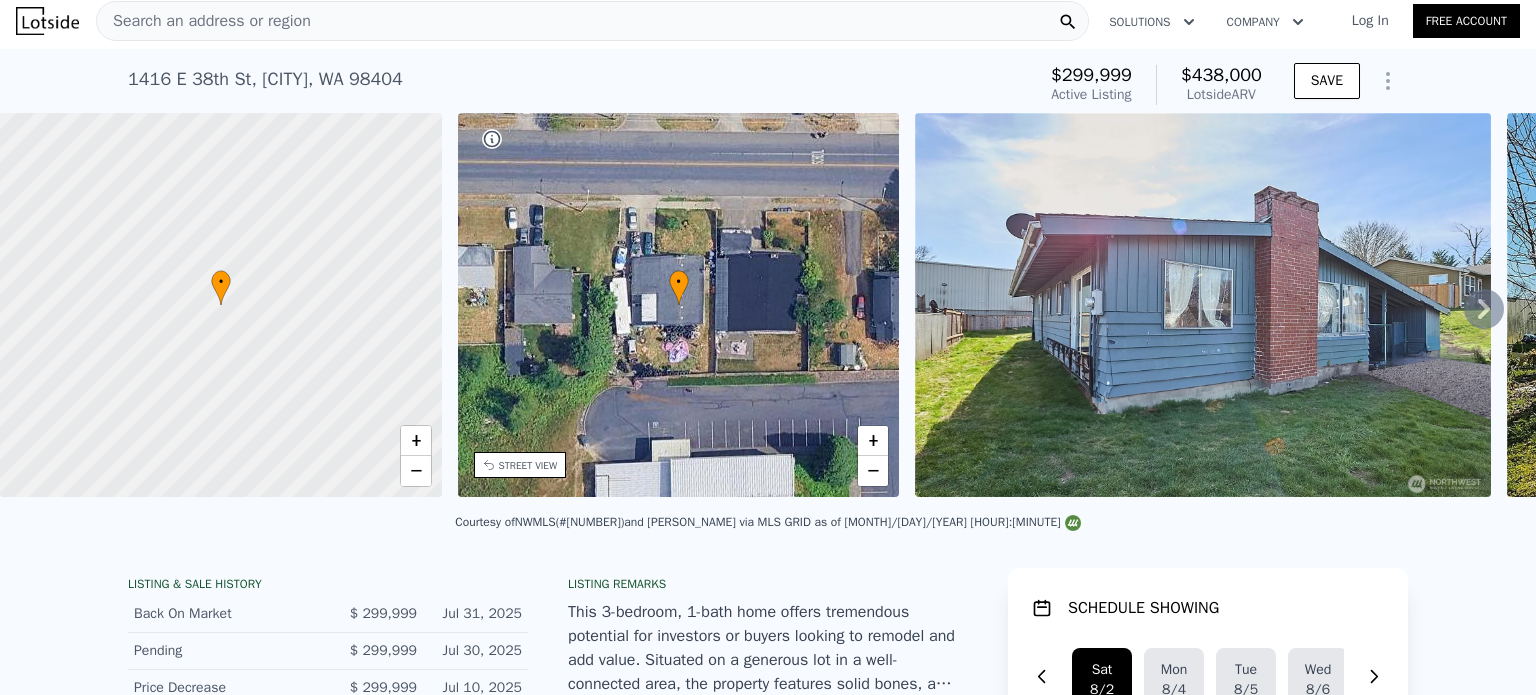 click on "[NUMBER] [STREET] ,   [CITY] ,   [STATE]   [POSTAL_CODE]" at bounding box center (265, 79) 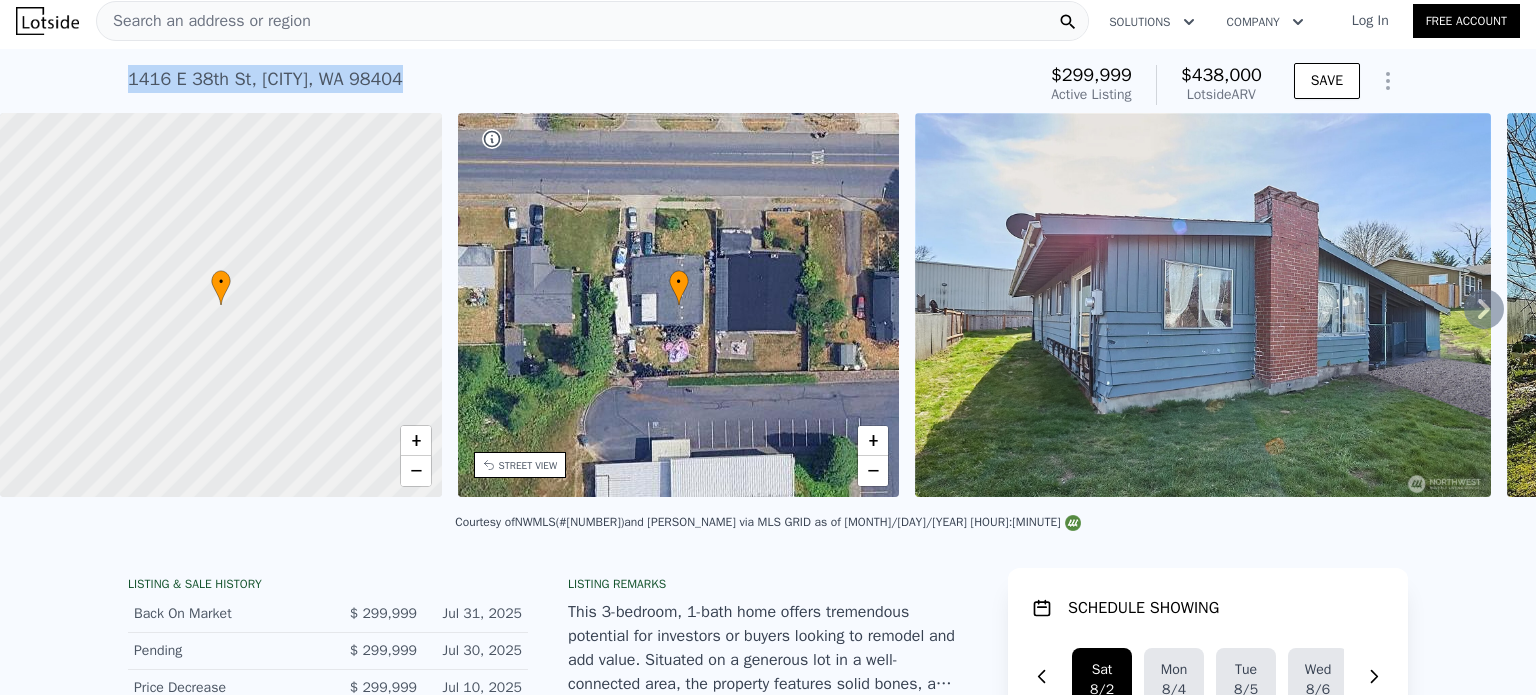 drag, startPoint x: 124, startPoint y: 79, endPoint x: 411, endPoint y: 79, distance: 287 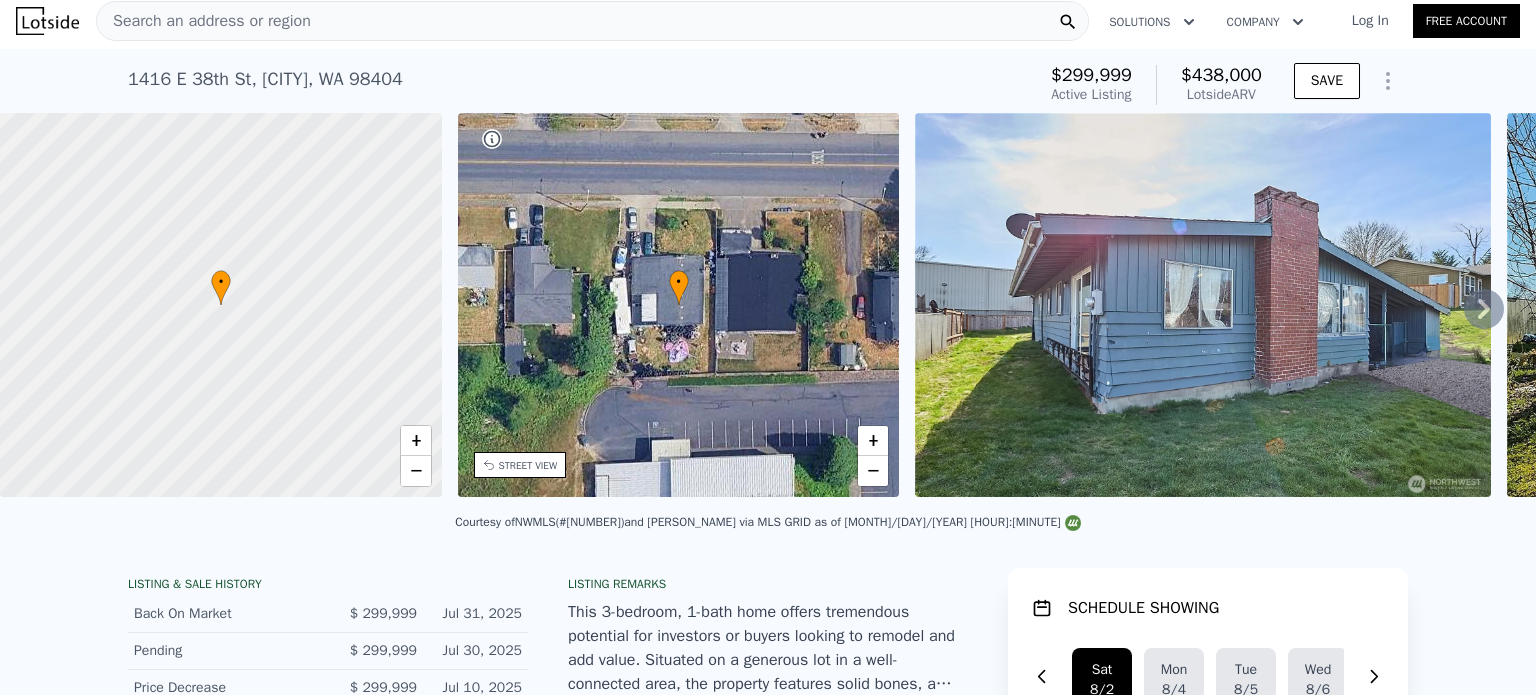 click on "Search an address or region" at bounding box center (204, 21) 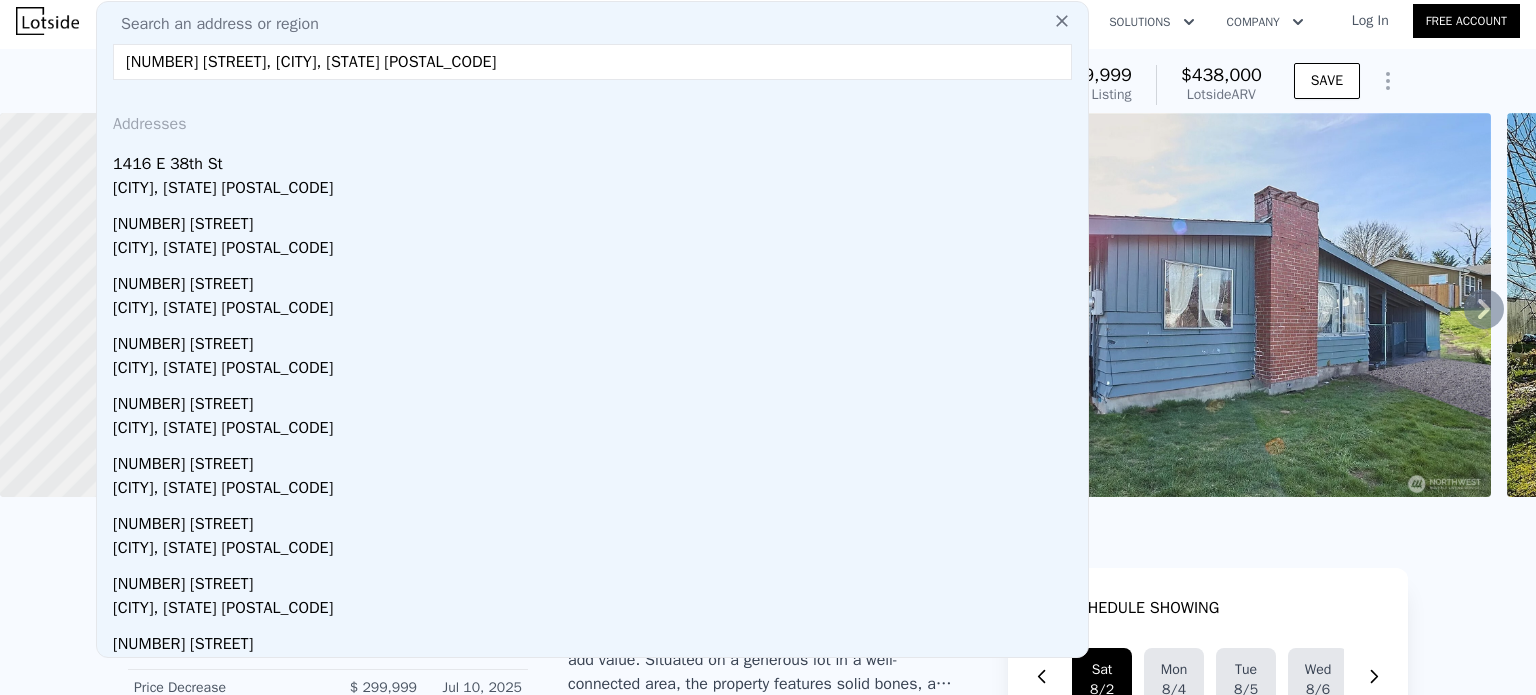 click on "[NUMBER] [STREET], [CITY], [STATE] [POSTAL_CODE]" at bounding box center [592, 62] 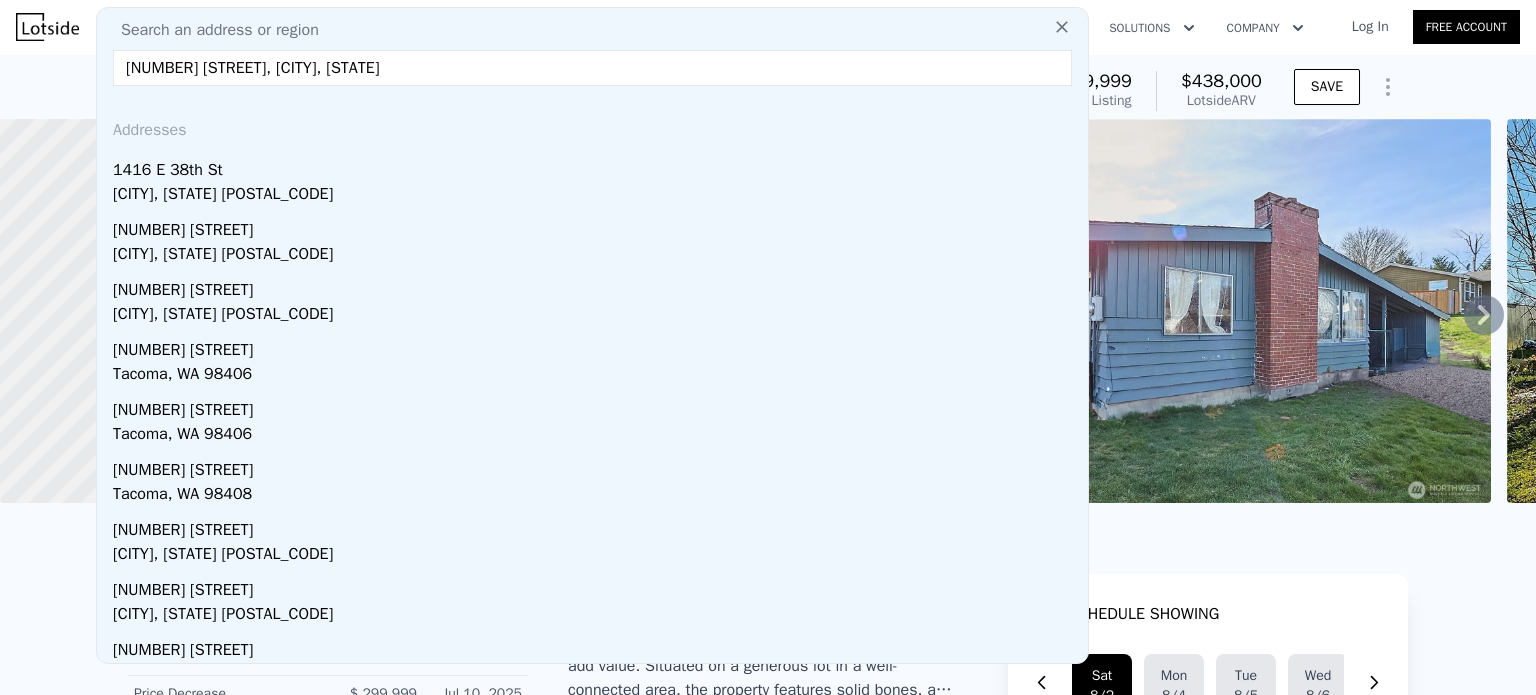 scroll, scrollTop: 0, scrollLeft: 0, axis: both 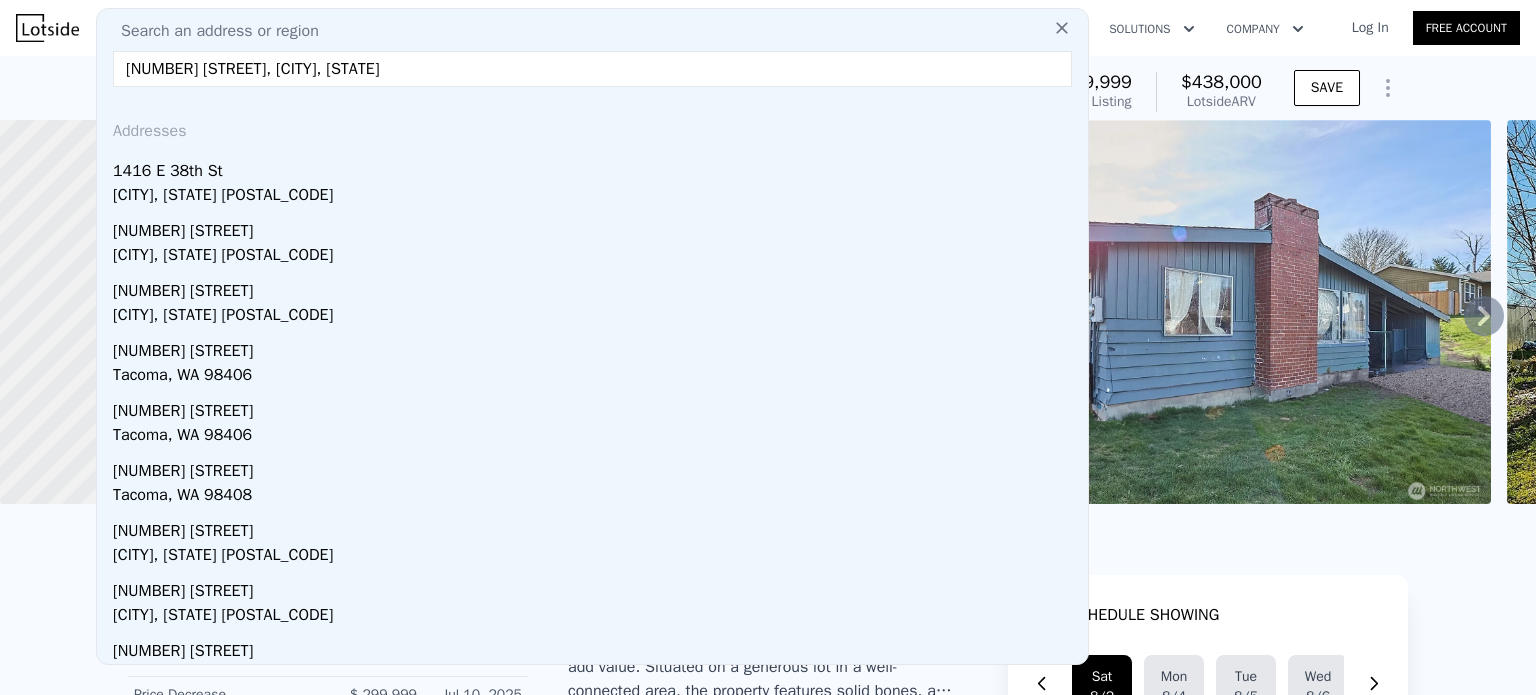 drag, startPoint x: 331, startPoint y: 67, endPoint x: 0, endPoint y: 100, distance: 332.64096 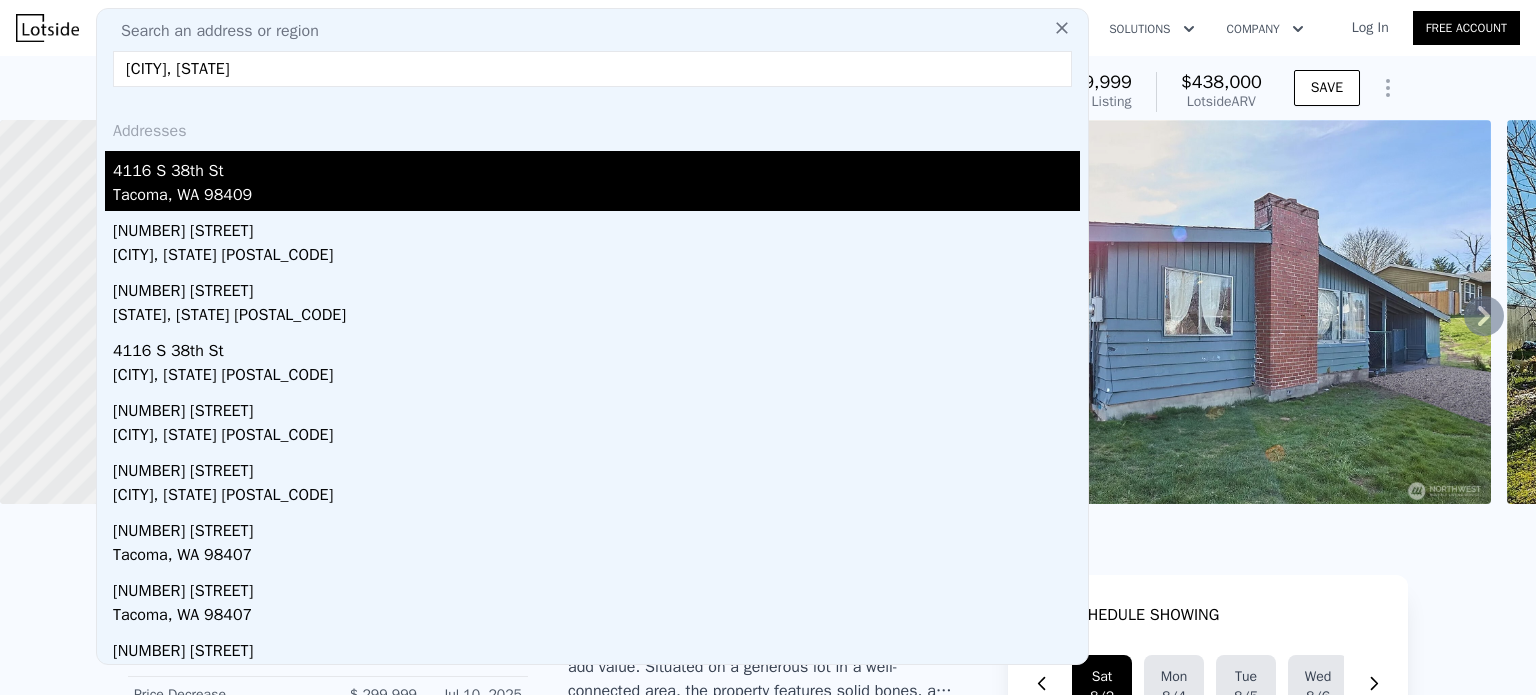 type on "[CITY], [STATE]" 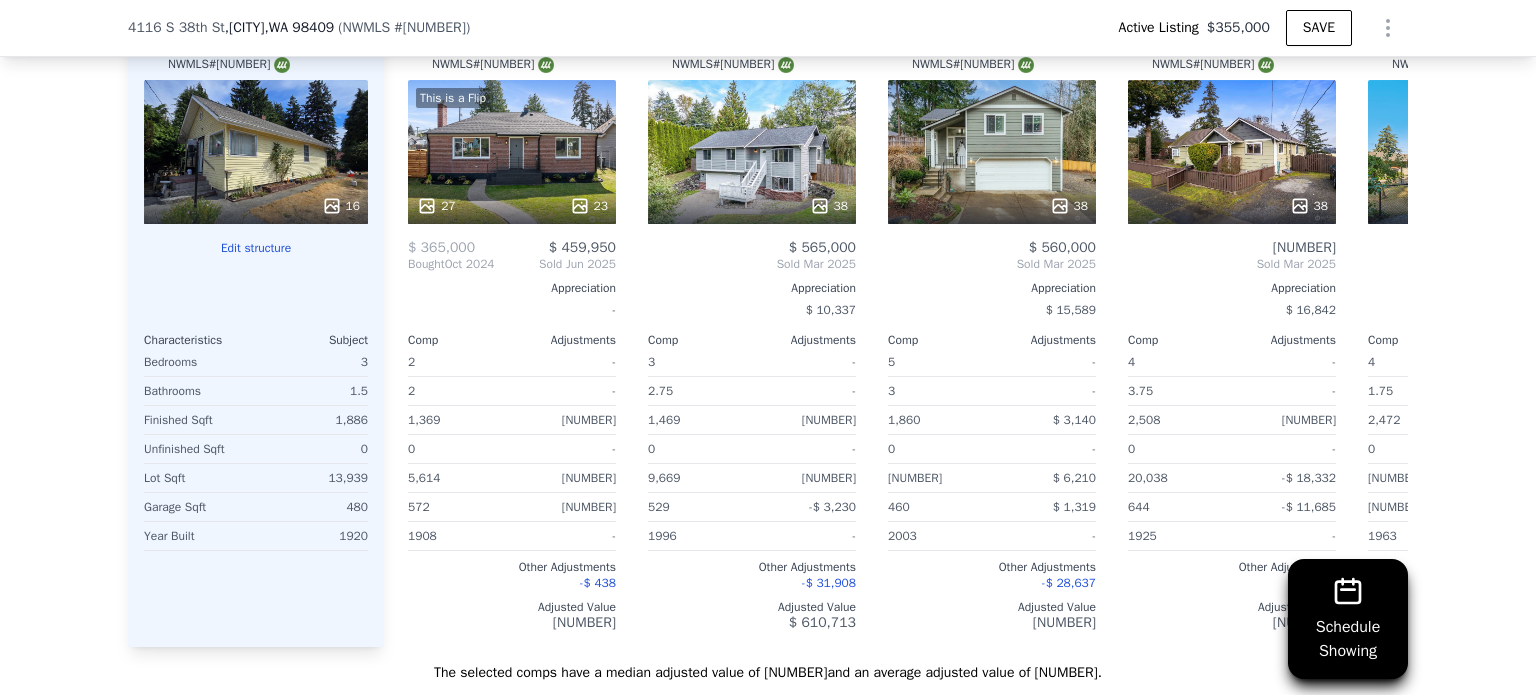 scroll, scrollTop: 1792, scrollLeft: 0, axis: vertical 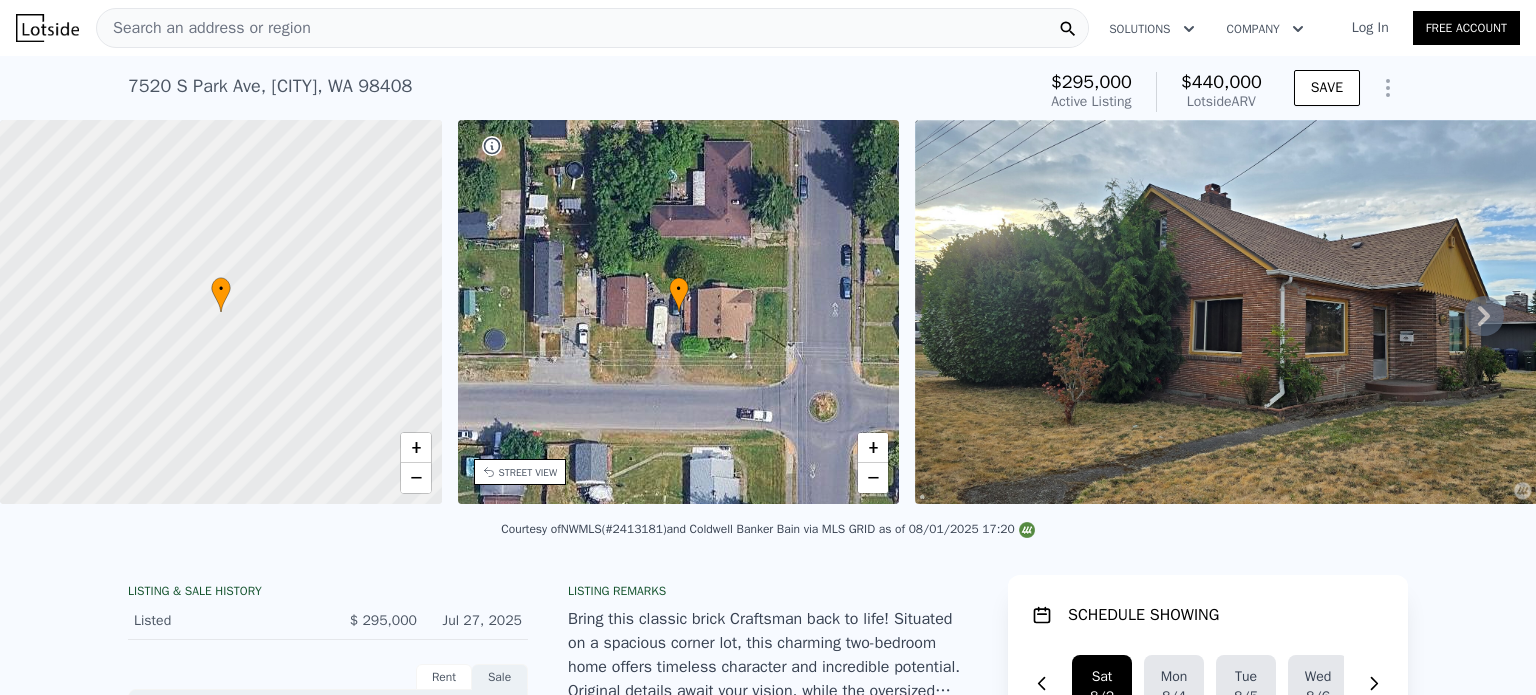 click on "Search an address or region" at bounding box center (204, 28) 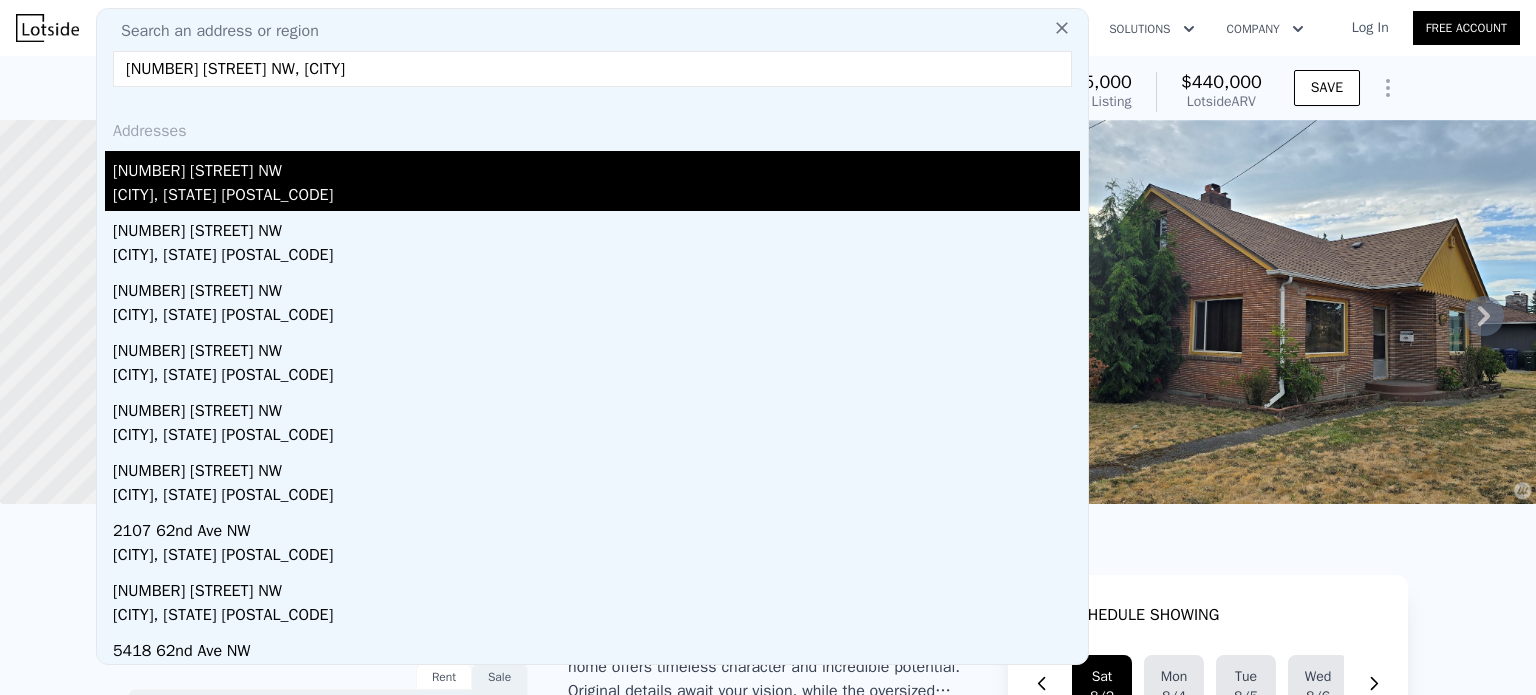 type on "4902 62nd Ave NW, Gig Harbor" 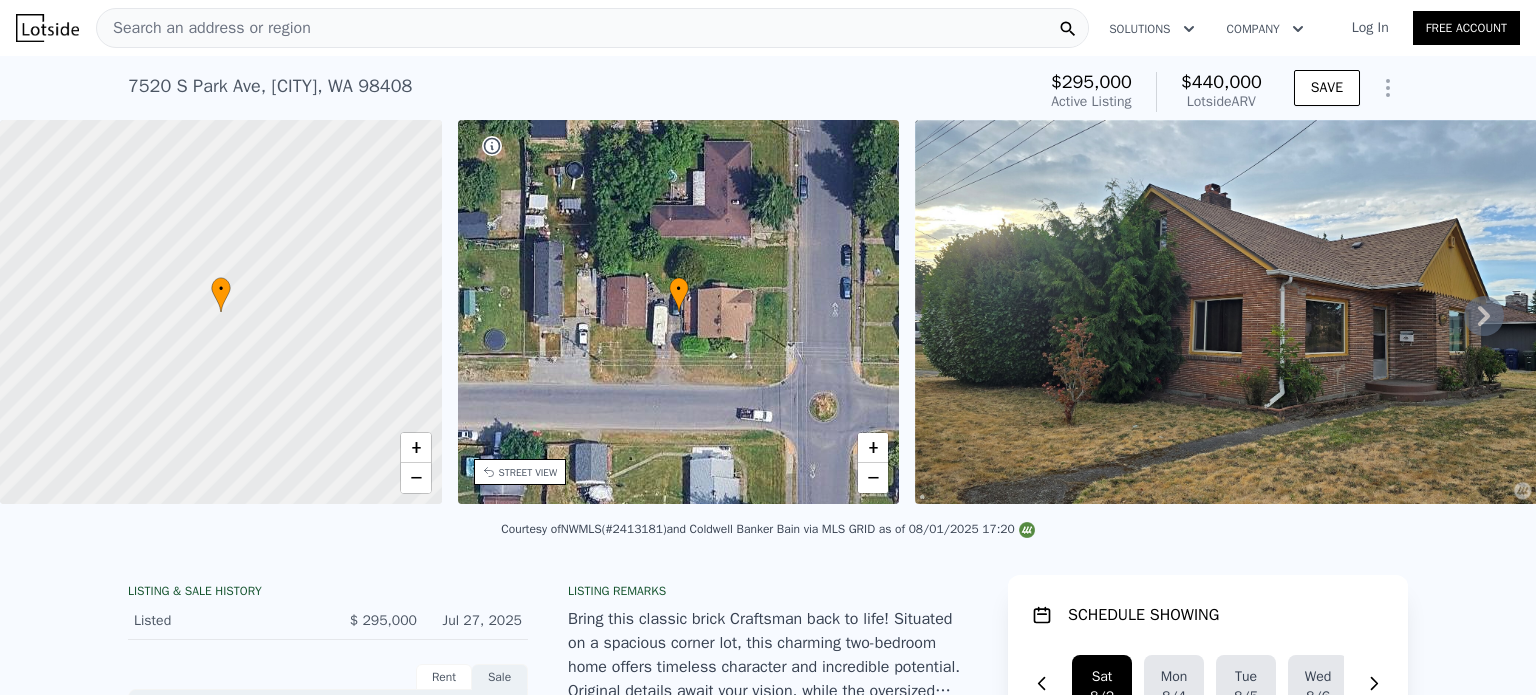 type on "3" 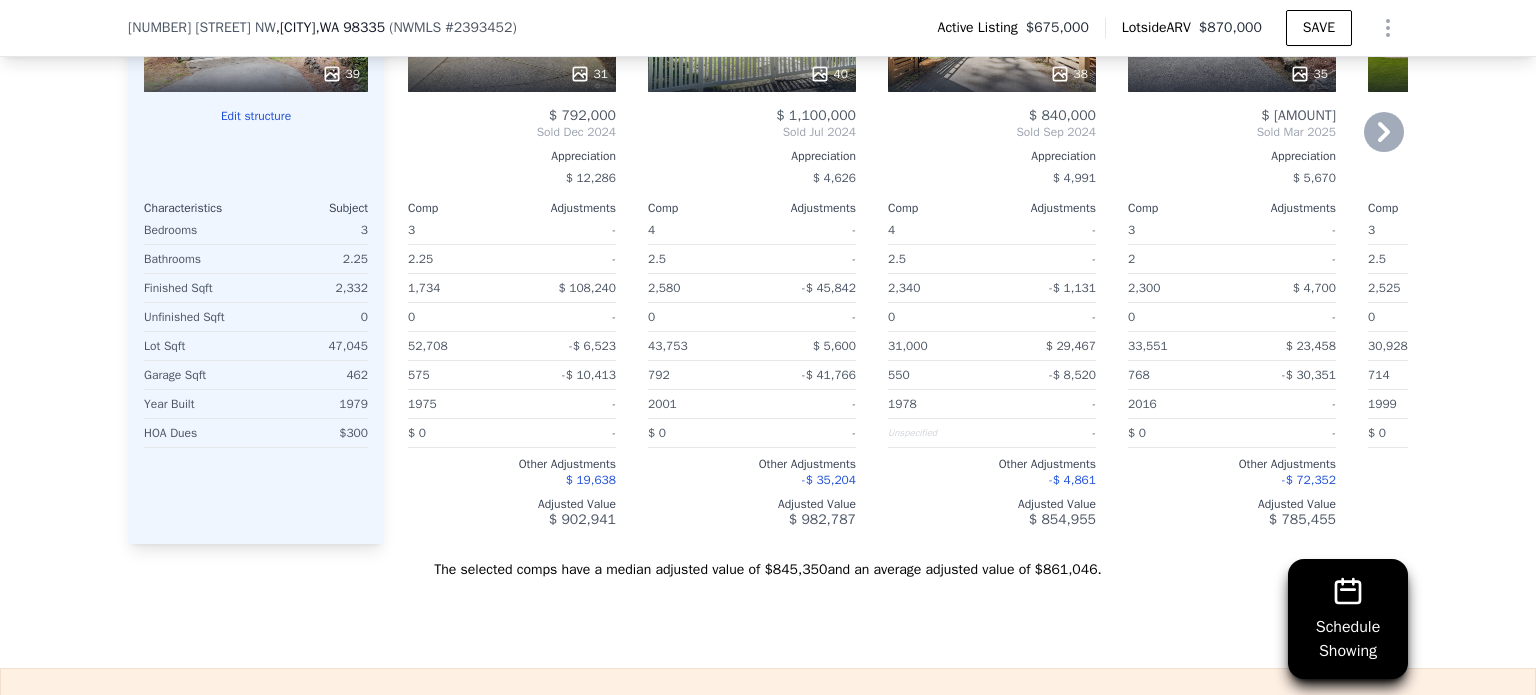 scroll, scrollTop: 2292, scrollLeft: 0, axis: vertical 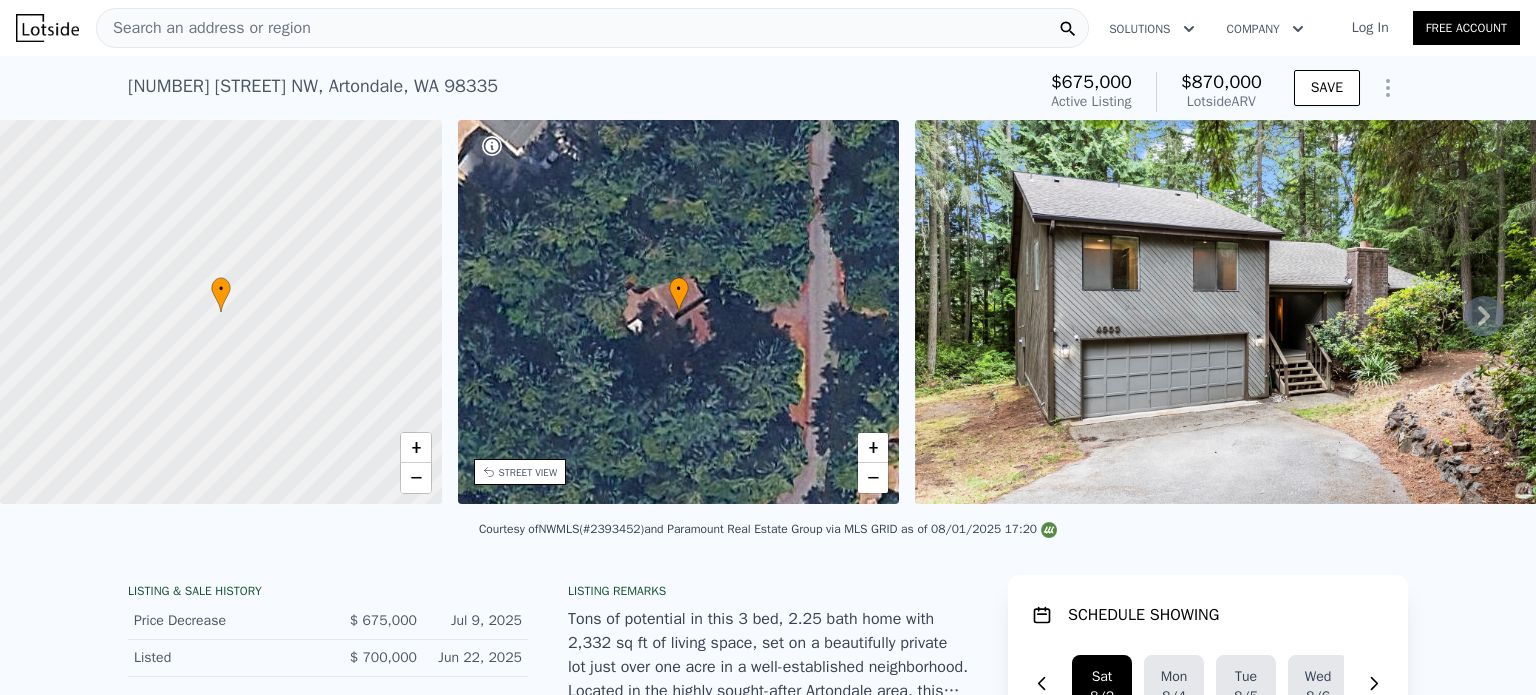 click on "Search an address or region" at bounding box center (204, 28) 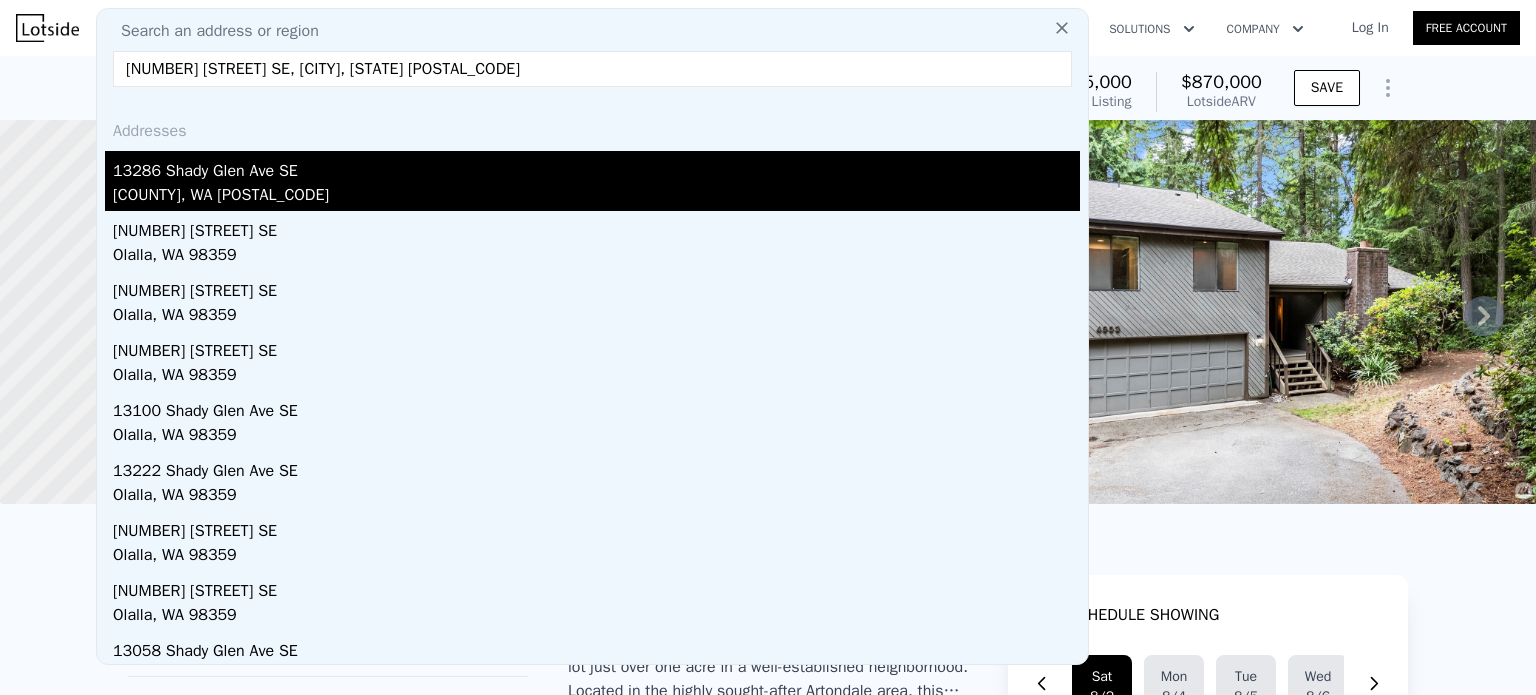 type on "13286 Shady Glen Ave SE, Olalla, WA 98359" 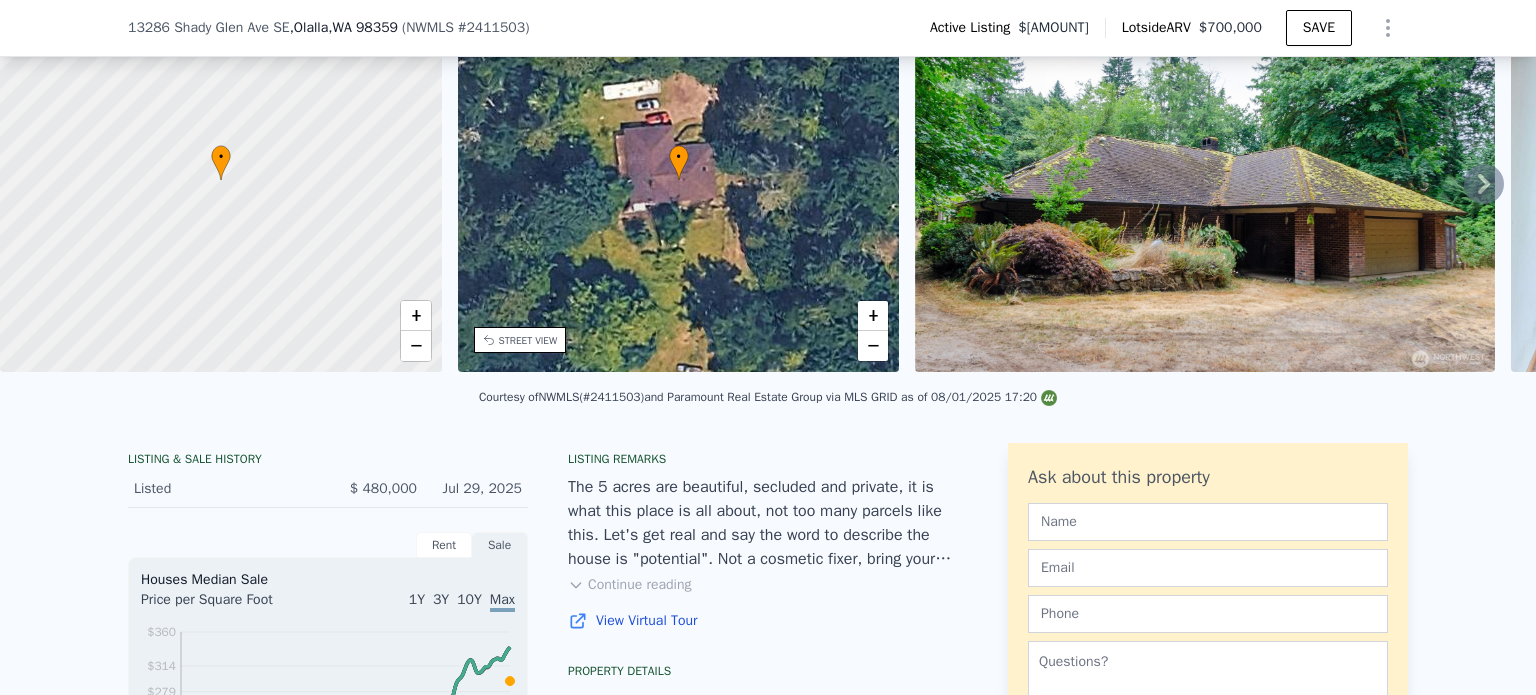 scroll, scrollTop: 292, scrollLeft: 0, axis: vertical 